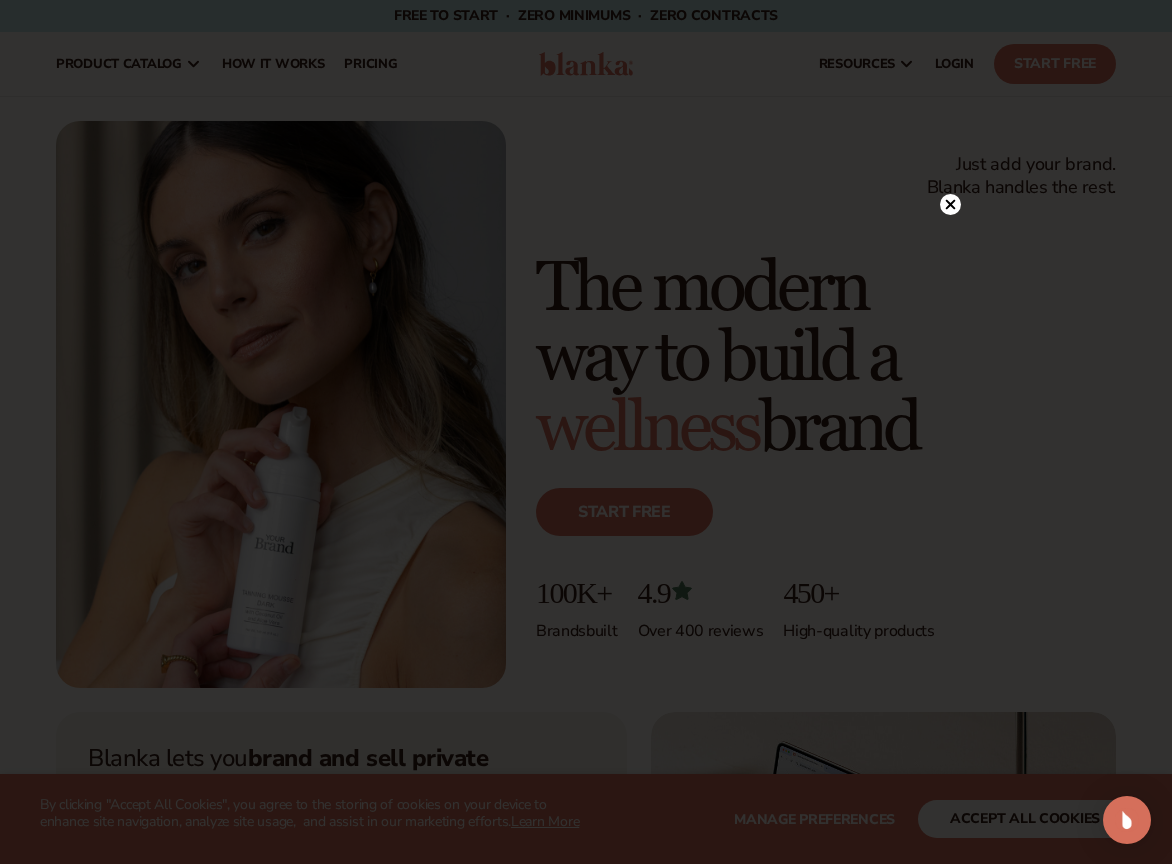 scroll, scrollTop: 0, scrollLeft: 0, axis: both 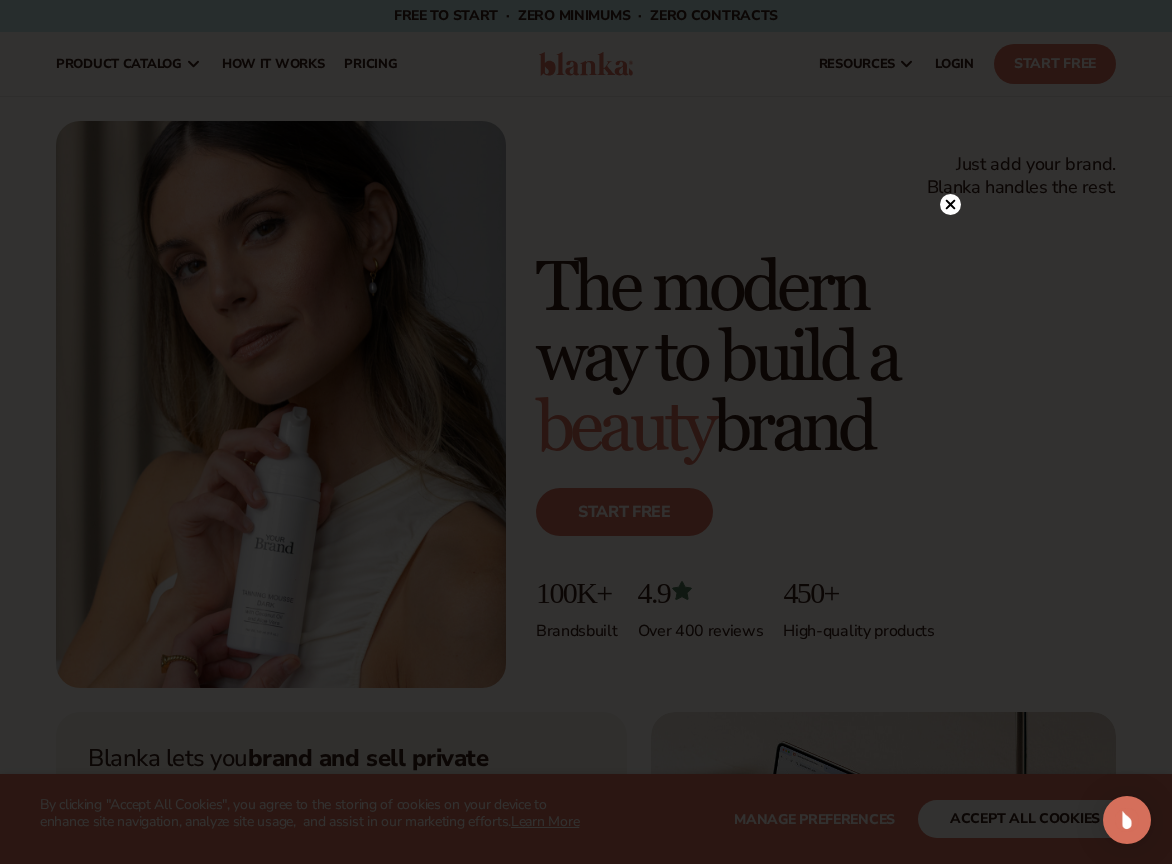click 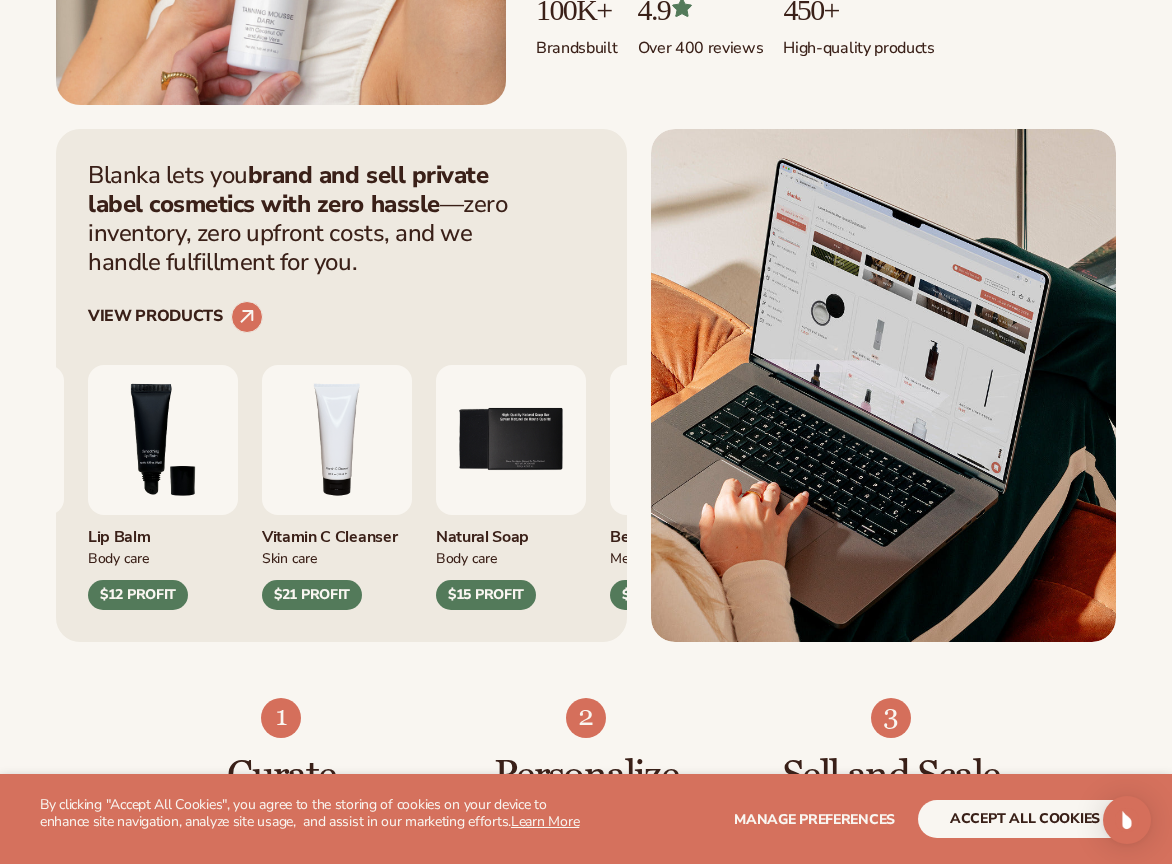 scroll, scrollTop: 585, scrollLeft: 0, axis: vertical 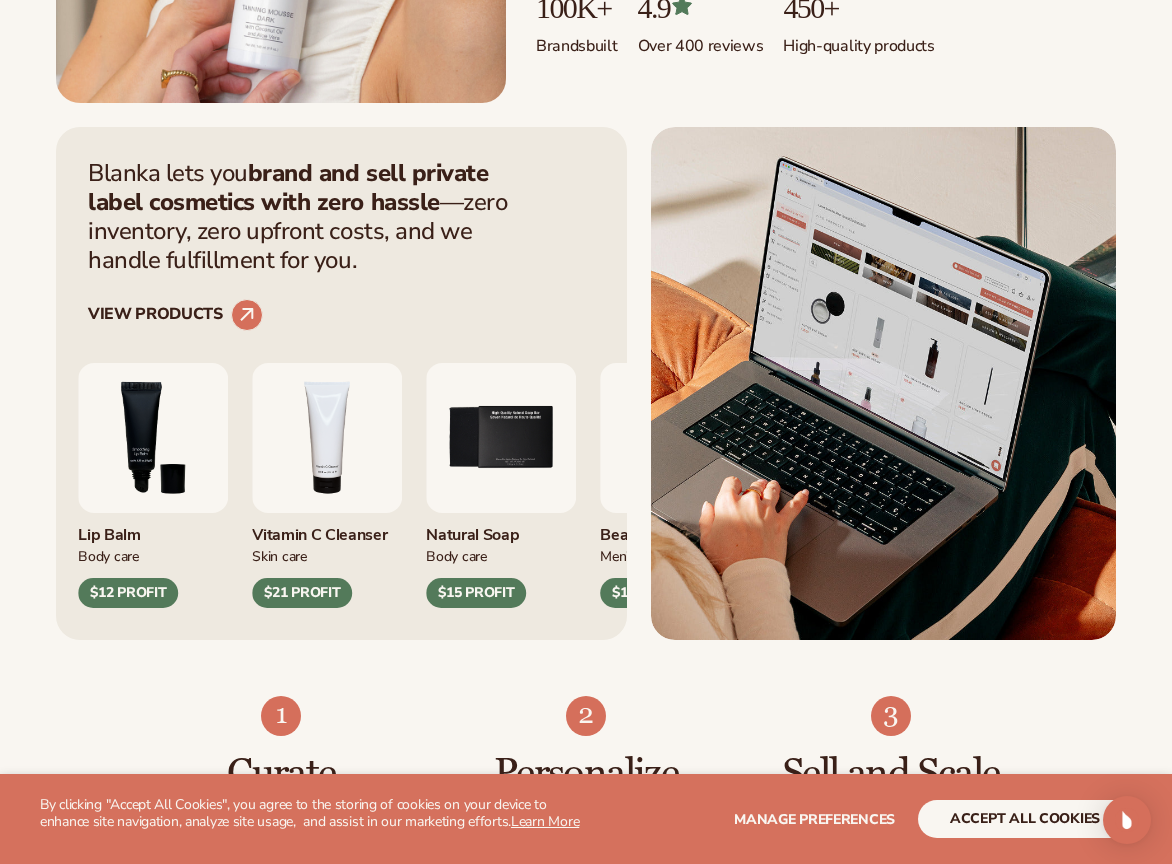 click at bounding box center (153, 438) 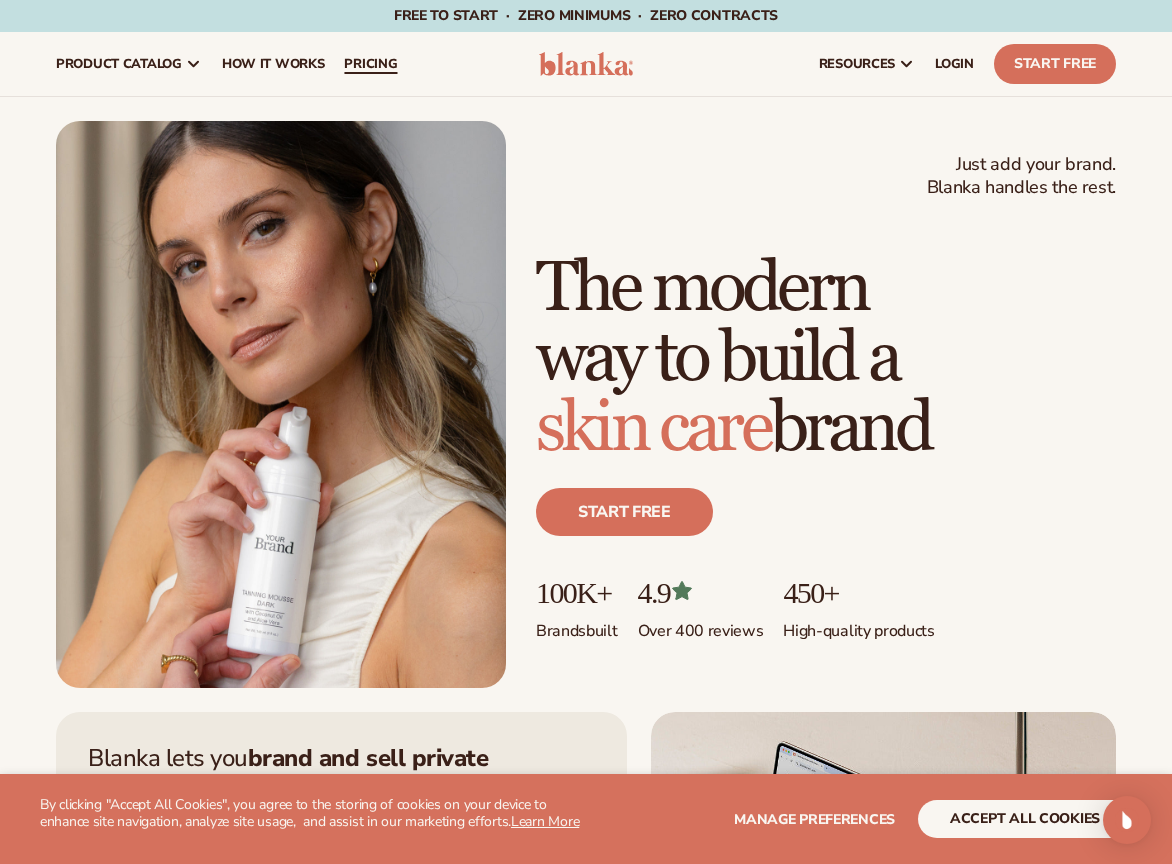 scroll, scrollTop: 0, scrollLeft: 0, axis: both 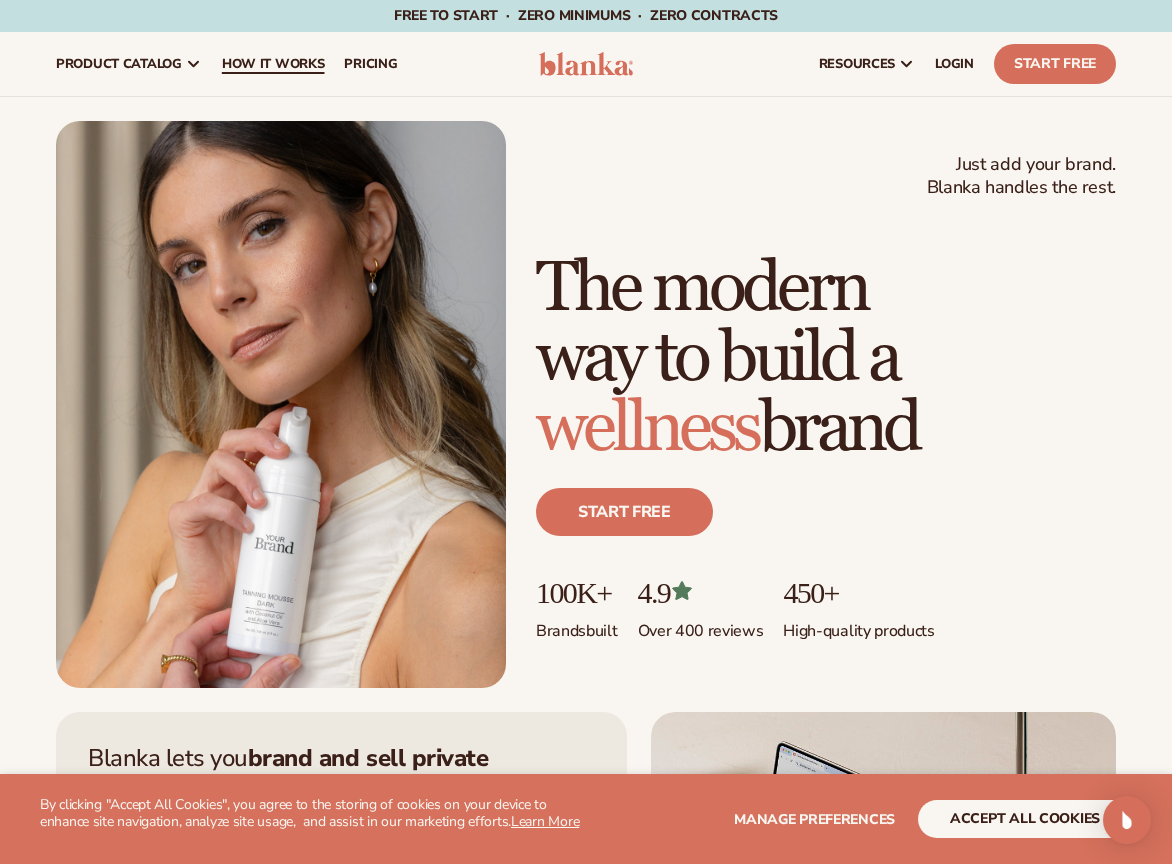 click on "How It Works" at bounding box center (273, 64) 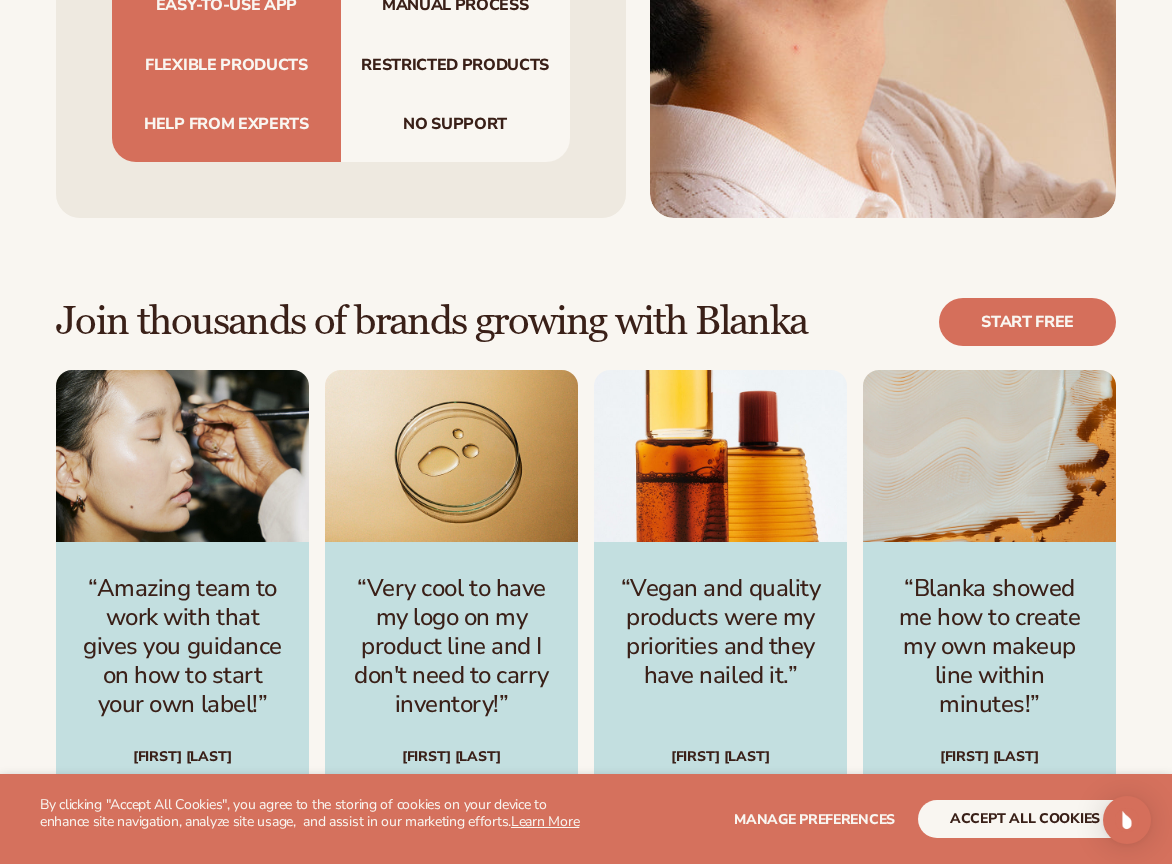 scroll, scrollTop: 2310, scrollLeft: 0, axis: vertical 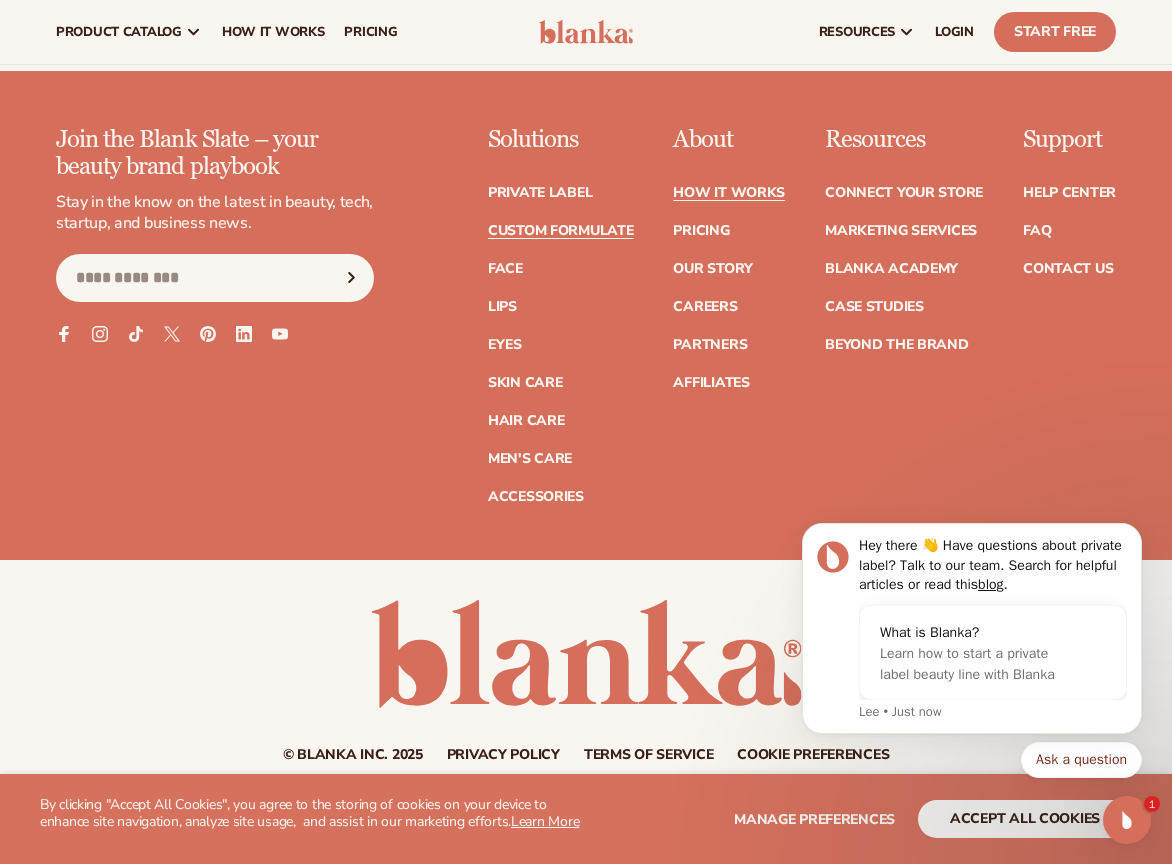 click on "Custom formulate" at bounding box center [561, 231] 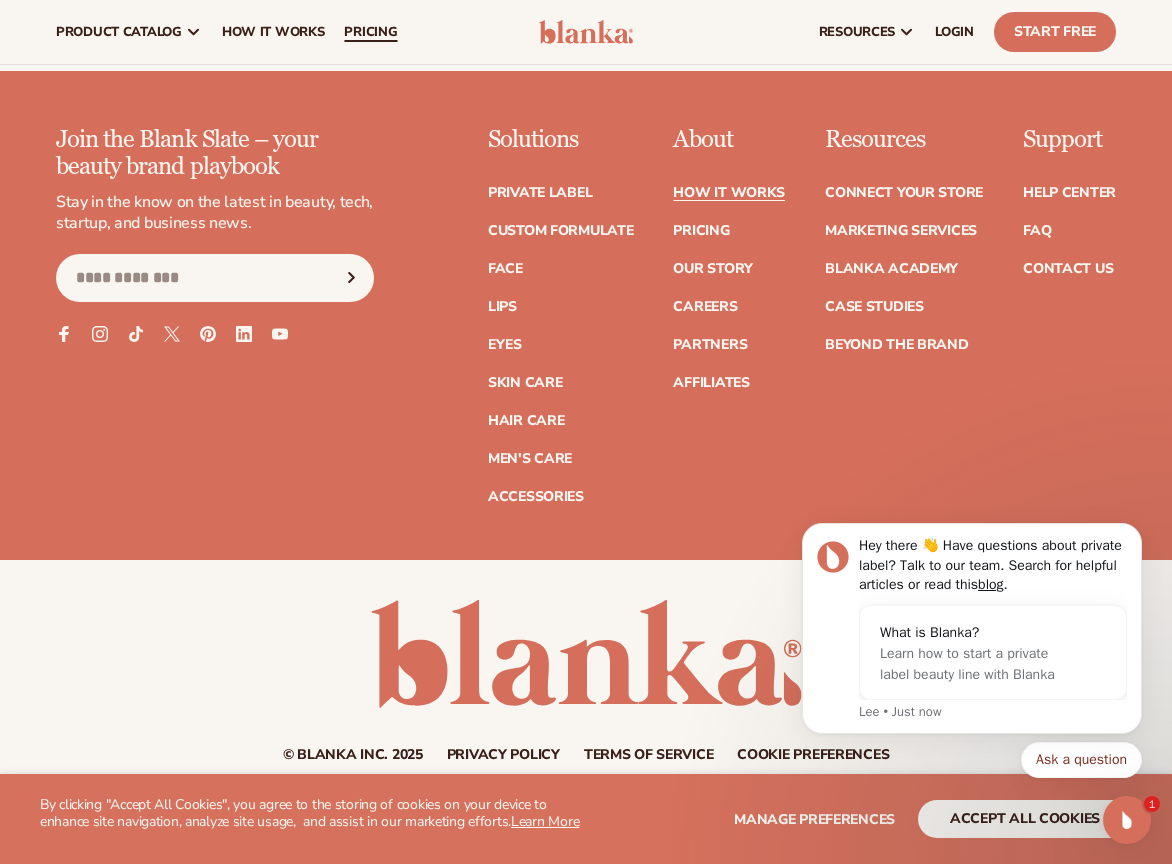 click on "pricing" at bounding box center [370, 32] 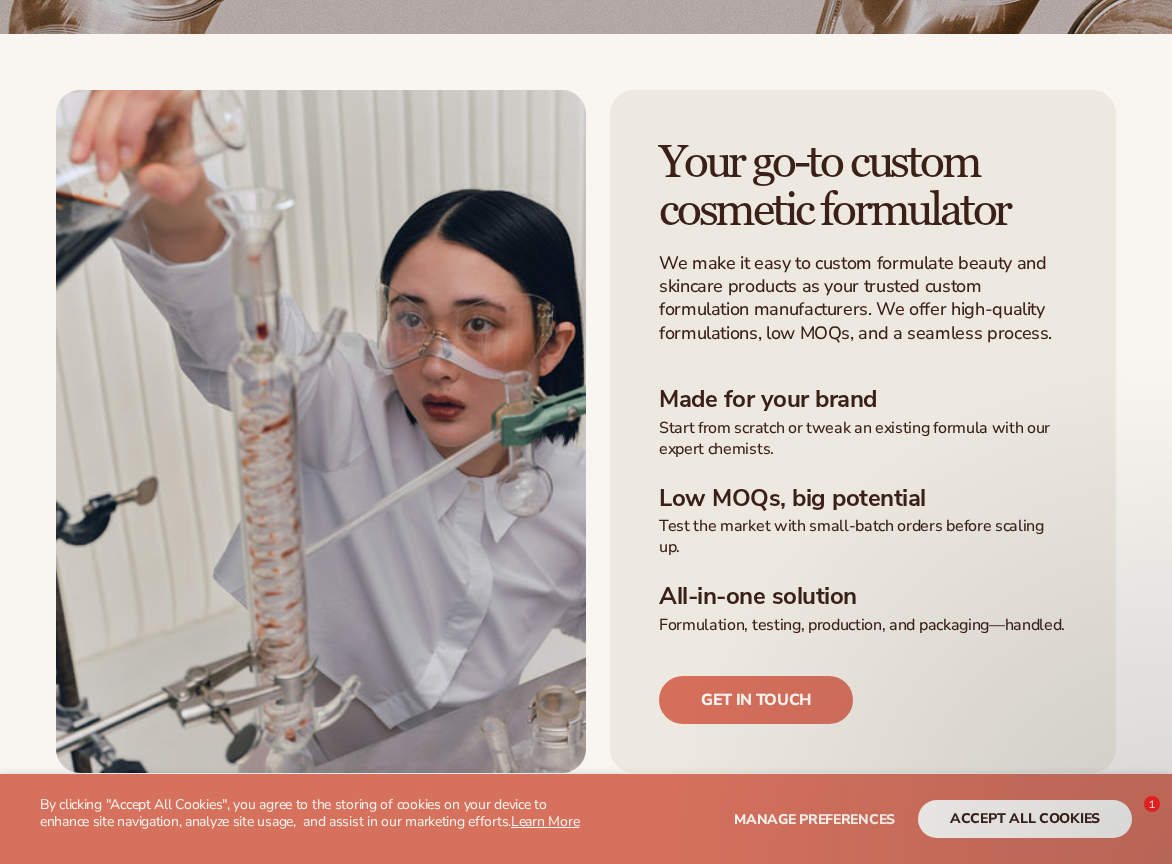 scroll, scrollTop: 406, scrollLeft: 0, axis: vertical 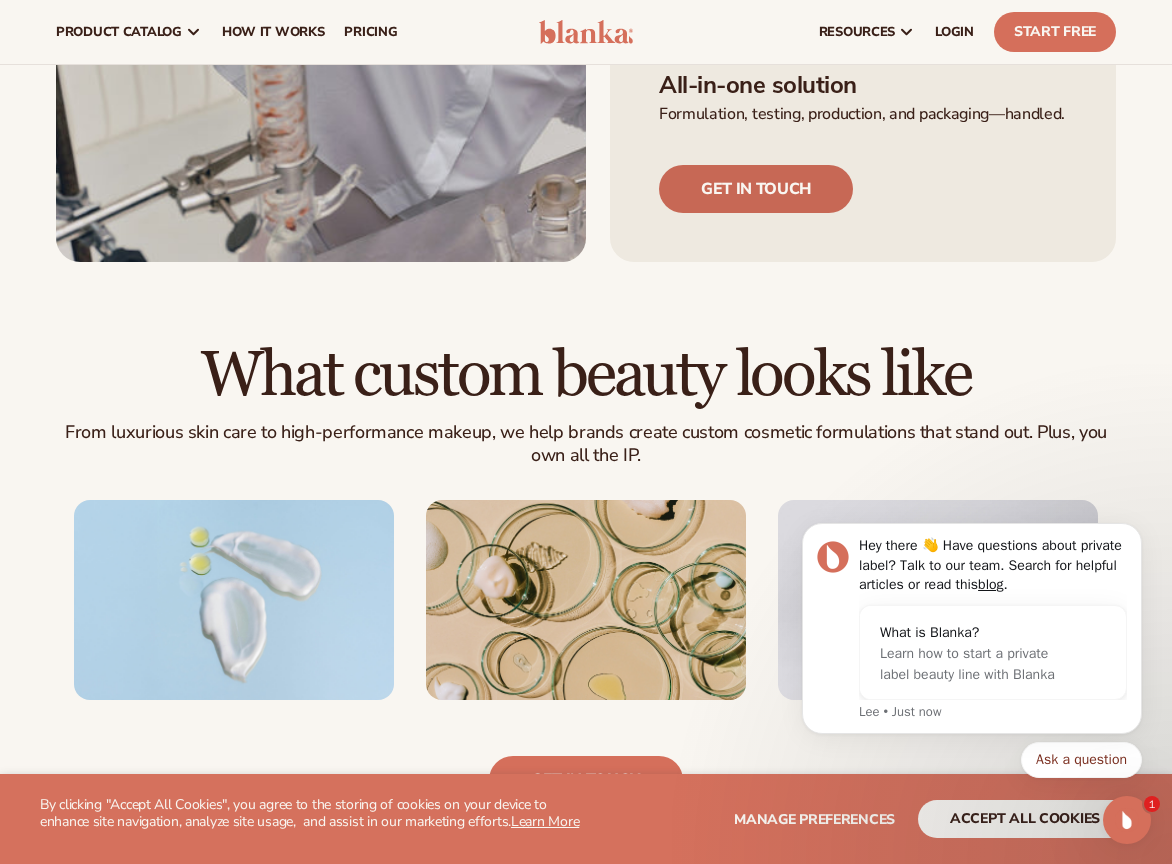 click on "Get in touch" at bounding box center [756, 189] 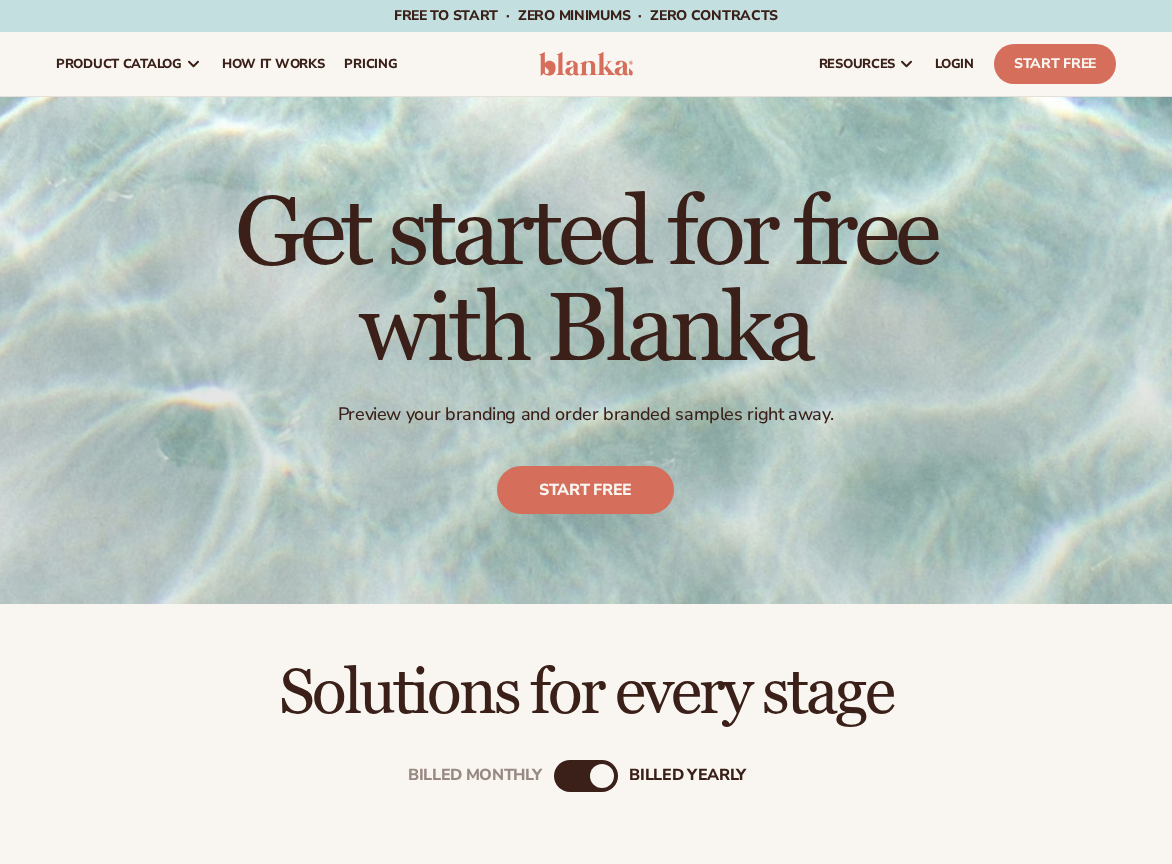scroll, scrollTop: 0, scrollLeft: 0, axis: both 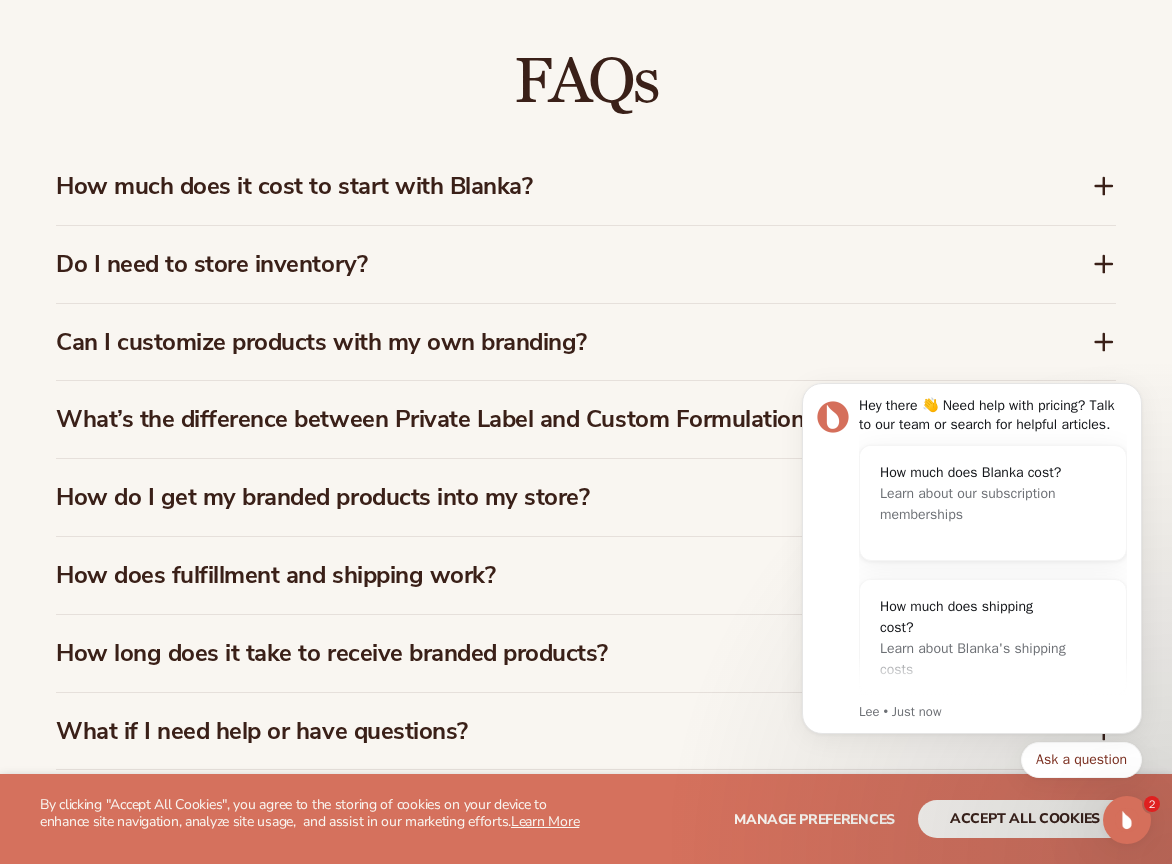 click 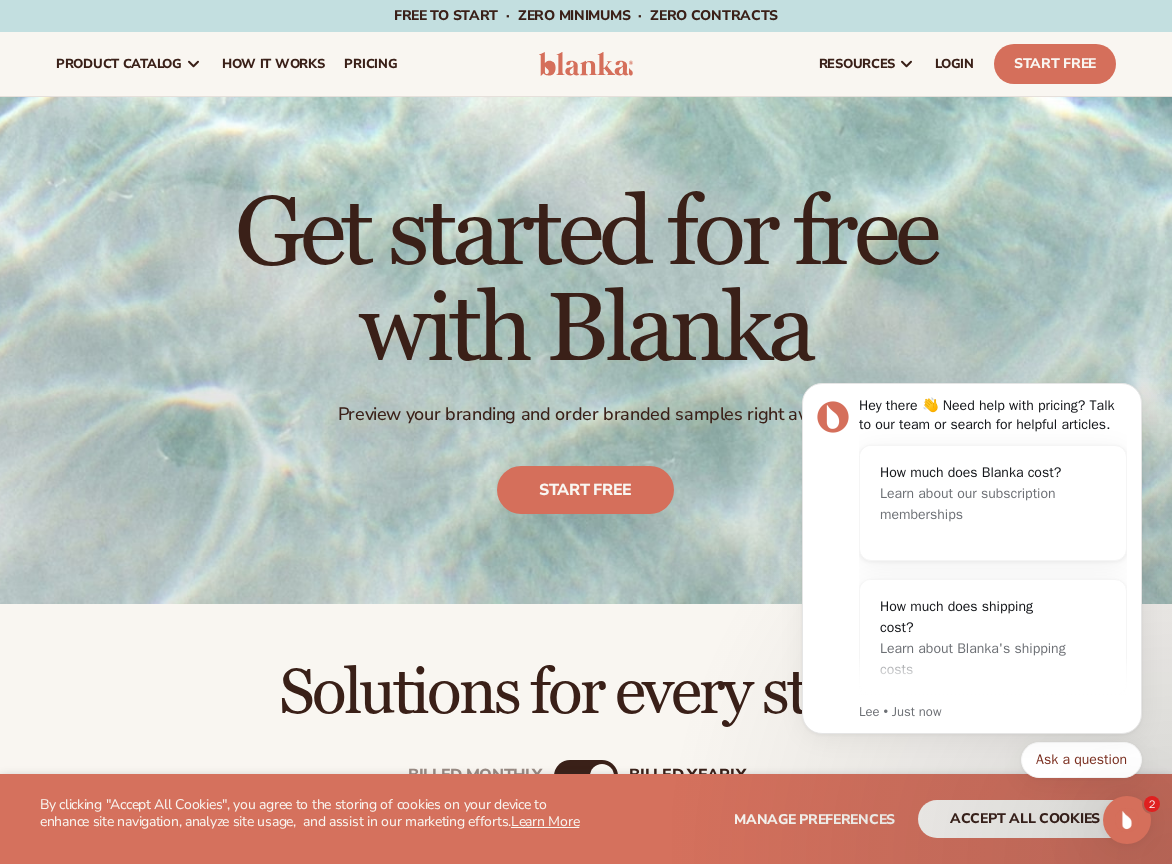 scroll, scrollTop: 0, scrollLeft: 0, axis: both 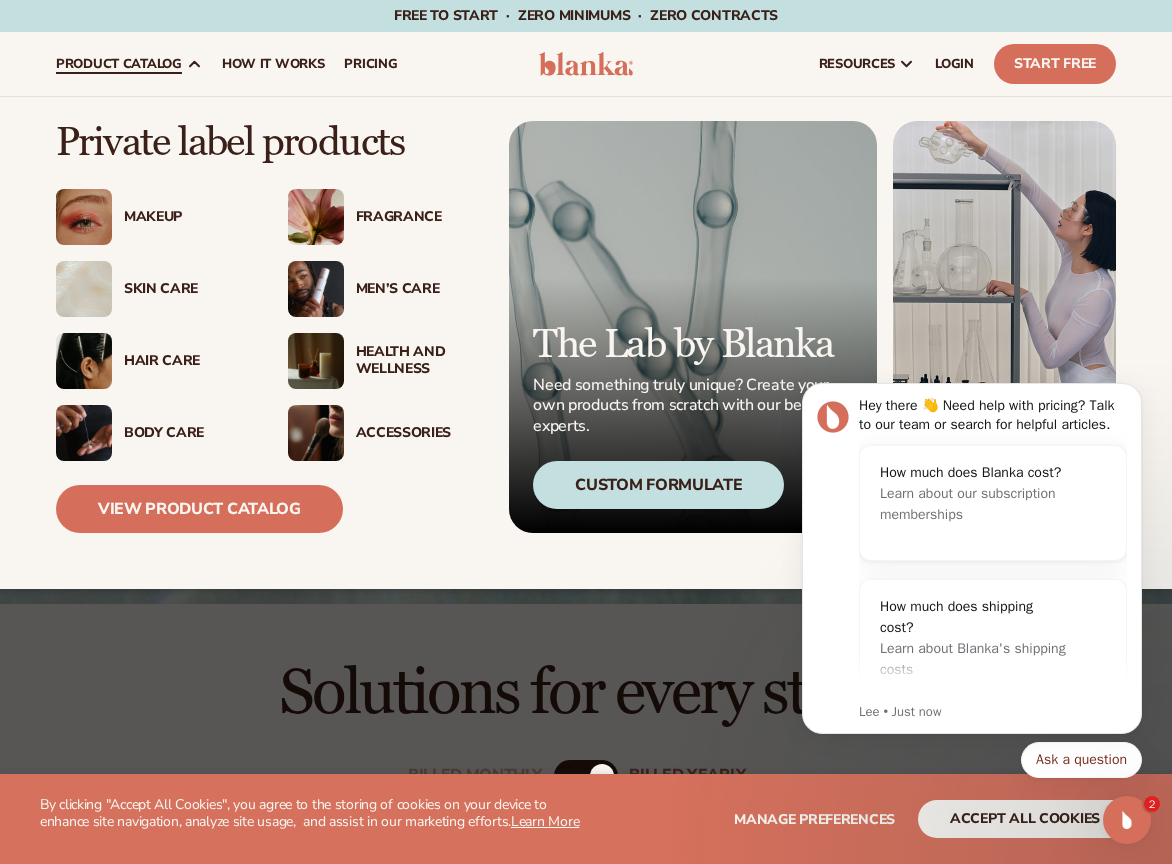 click on "Skin Care" at bounding box center (186, 289) 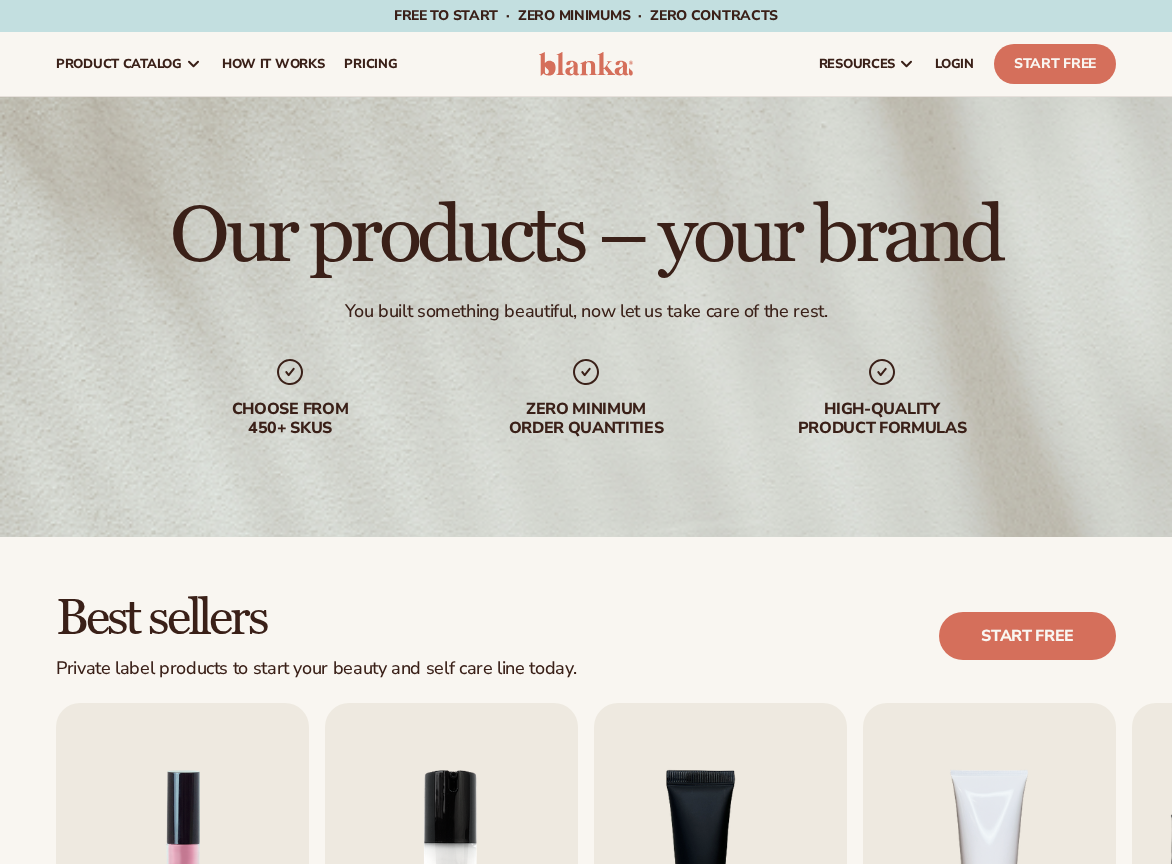 scroll, scrollTop: 0, scrollLeft: 0, axis: both 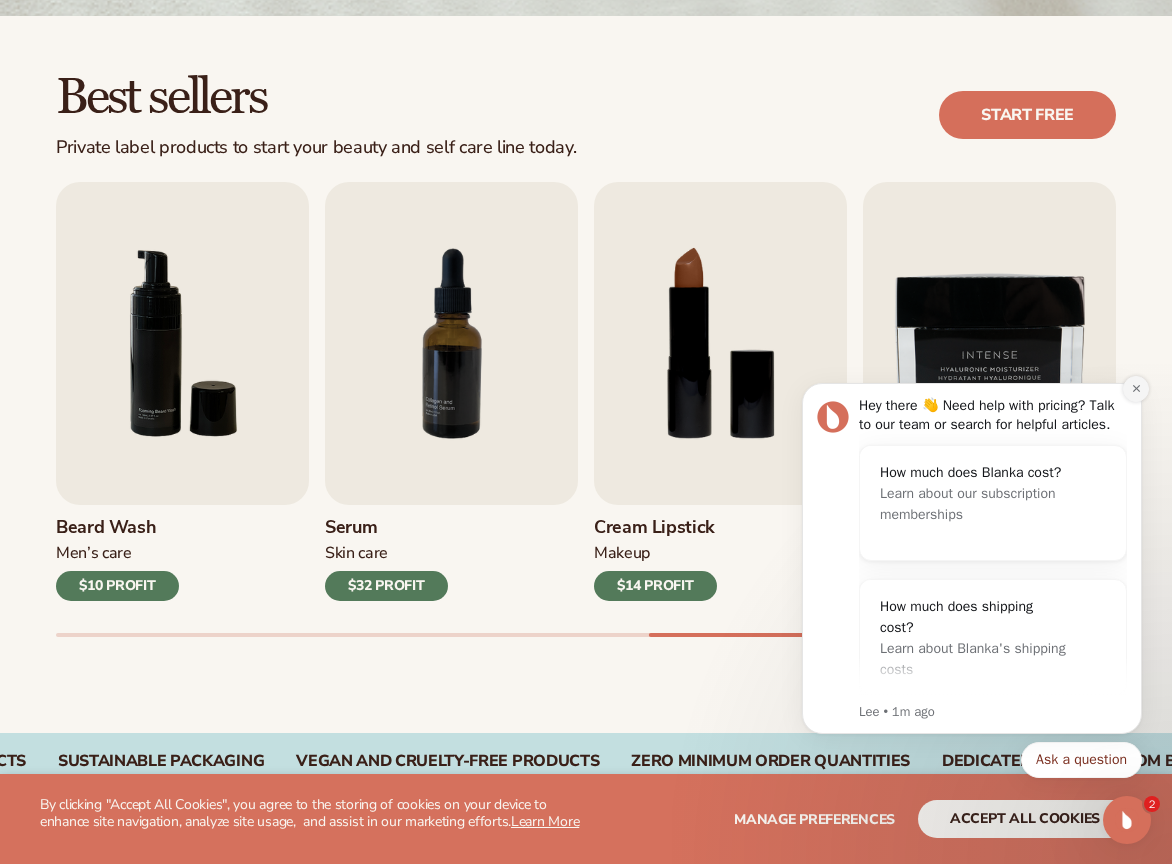 click at bounding box center [1136, 389] 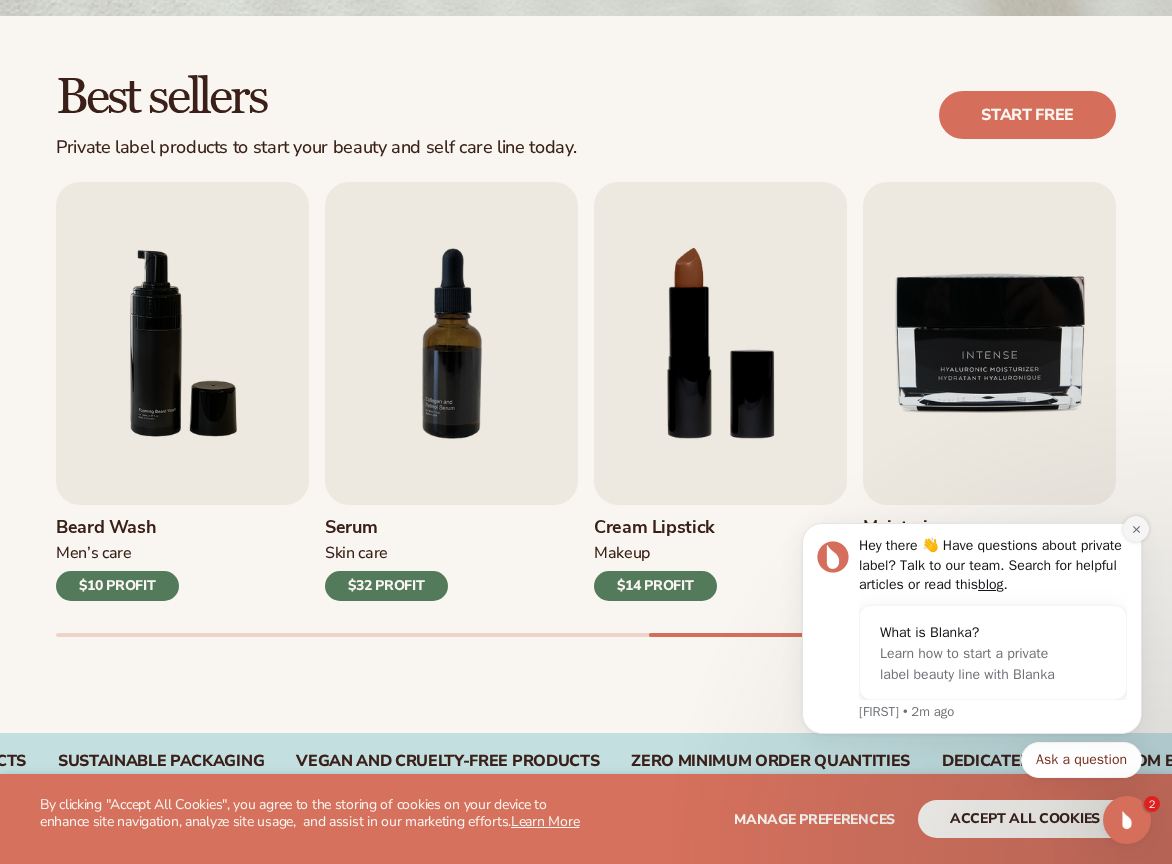click 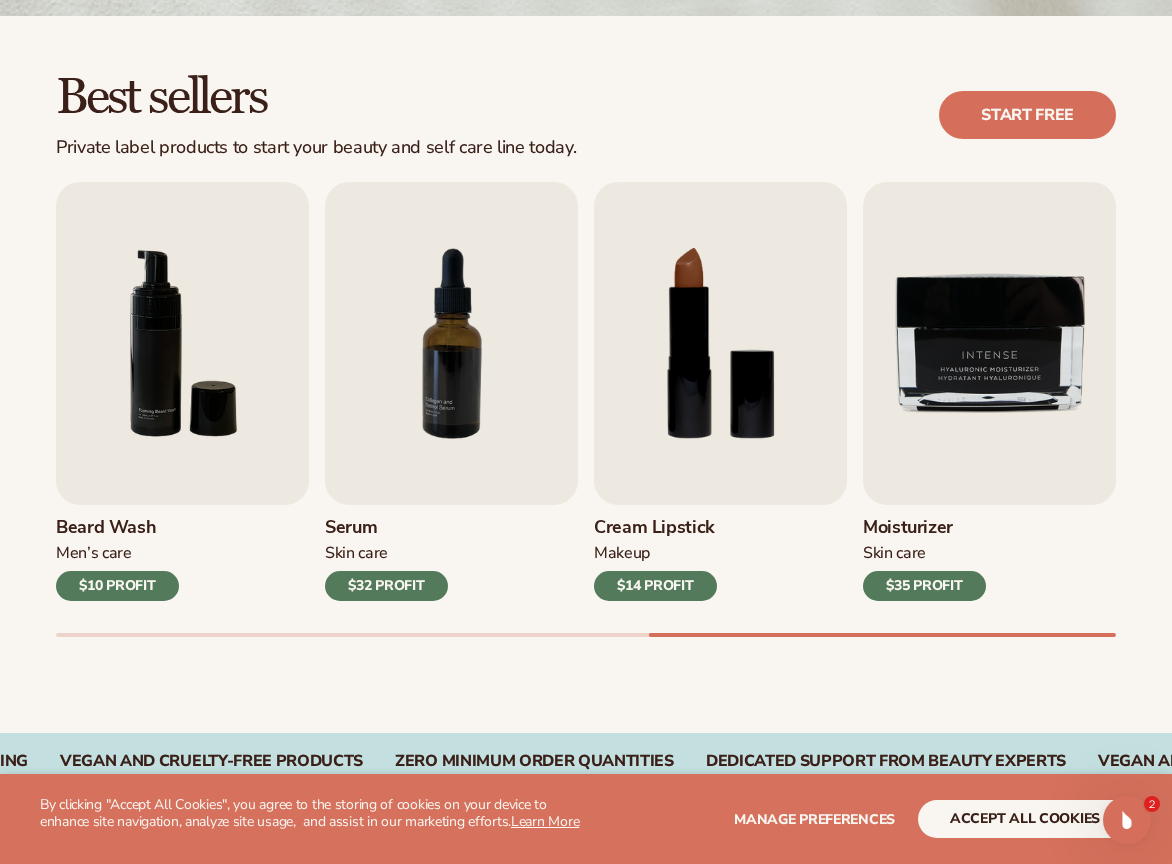 click on "$35 PROFIT" at bounding box center [924, 586] 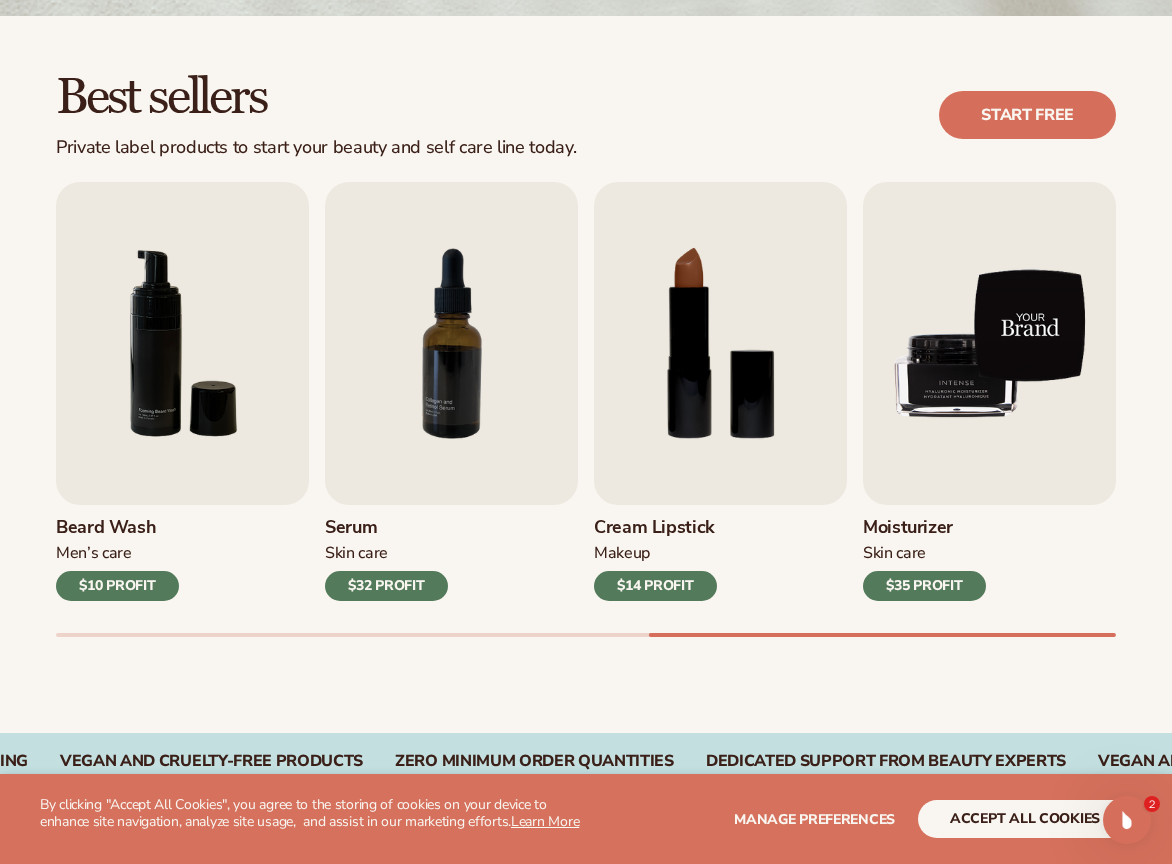 click at bounding box center (989, 343) 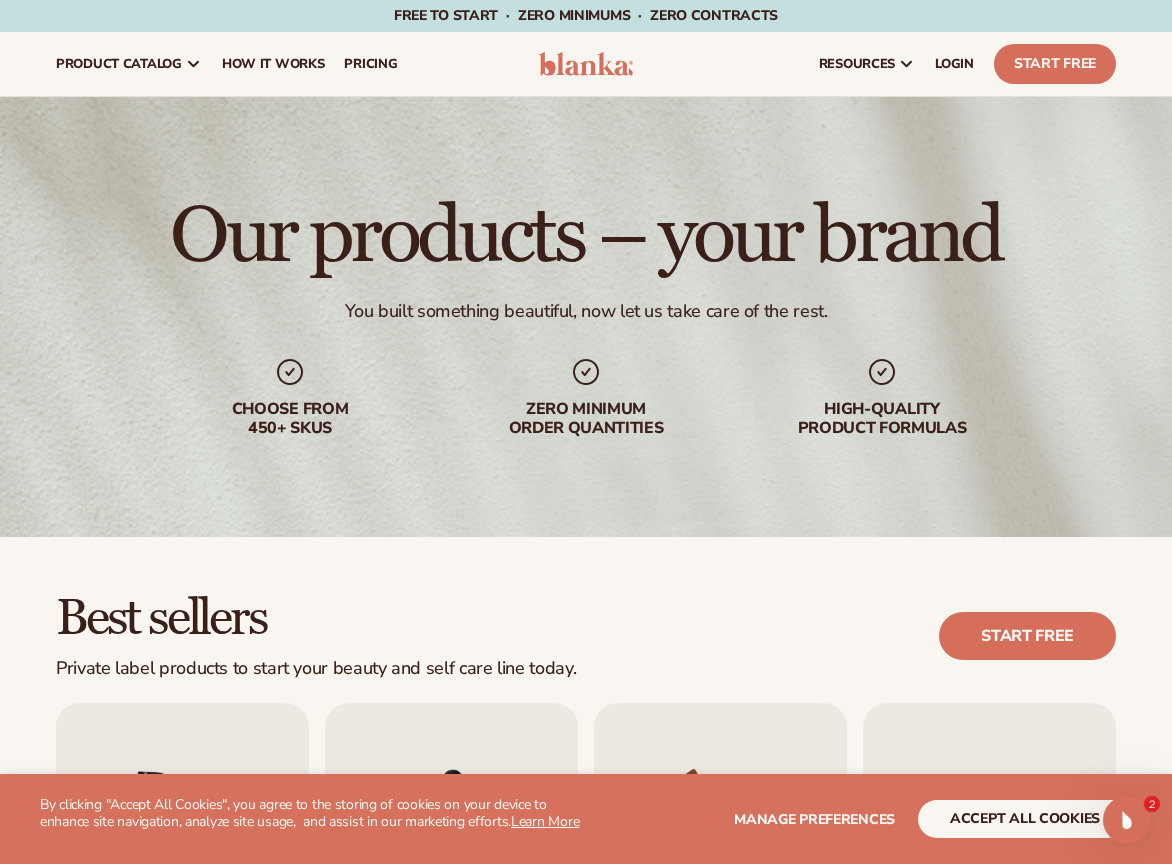 scroll, scrollTop: 0, scrollLeft: 0, axis: both 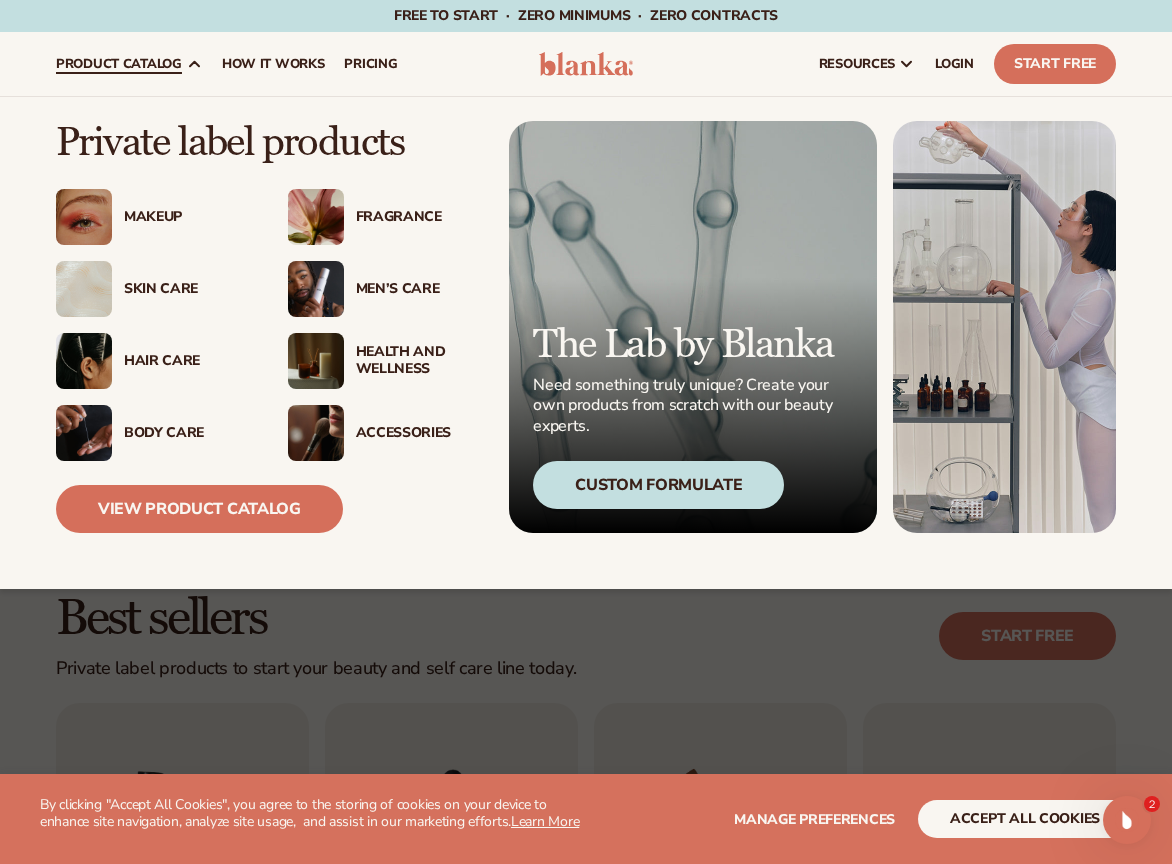 click on "Health And Wellness" at bounding box center (418, 361) 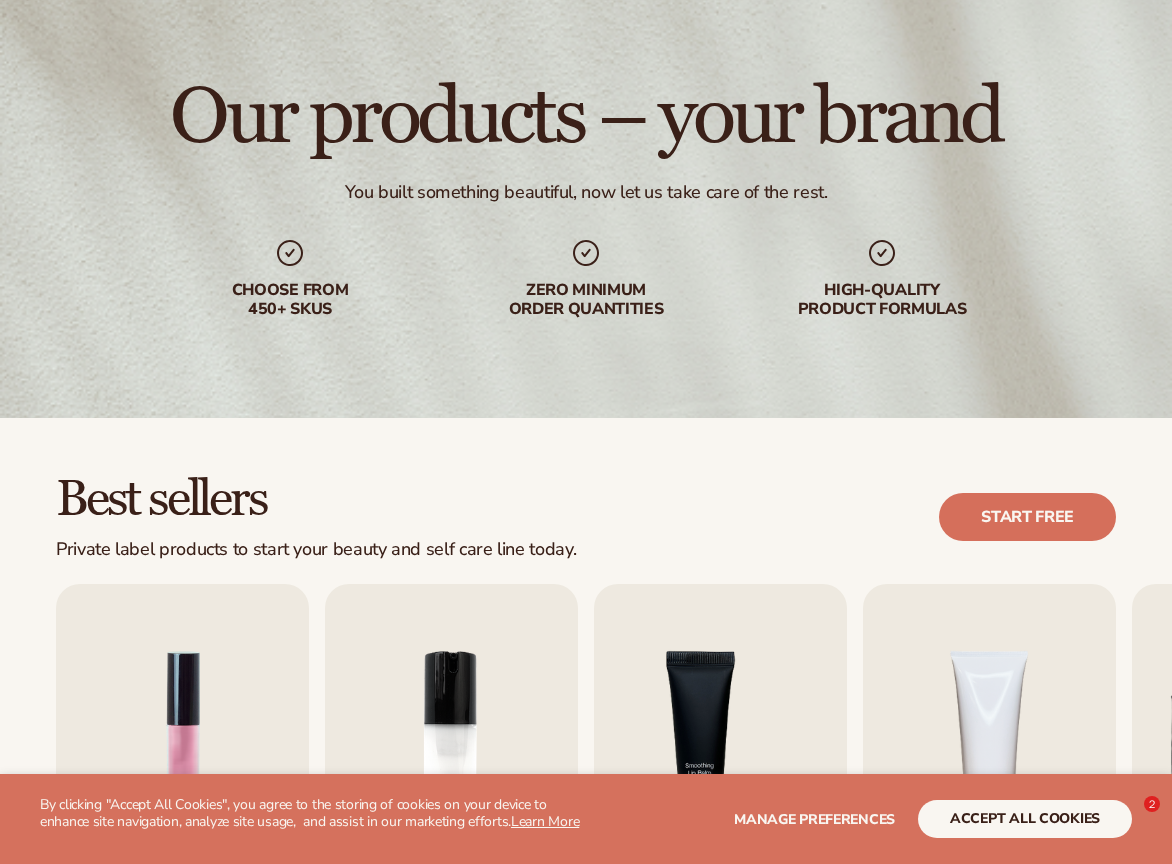 scroll, scrollTop: 330, scrollLeft: 0, axis: vertical 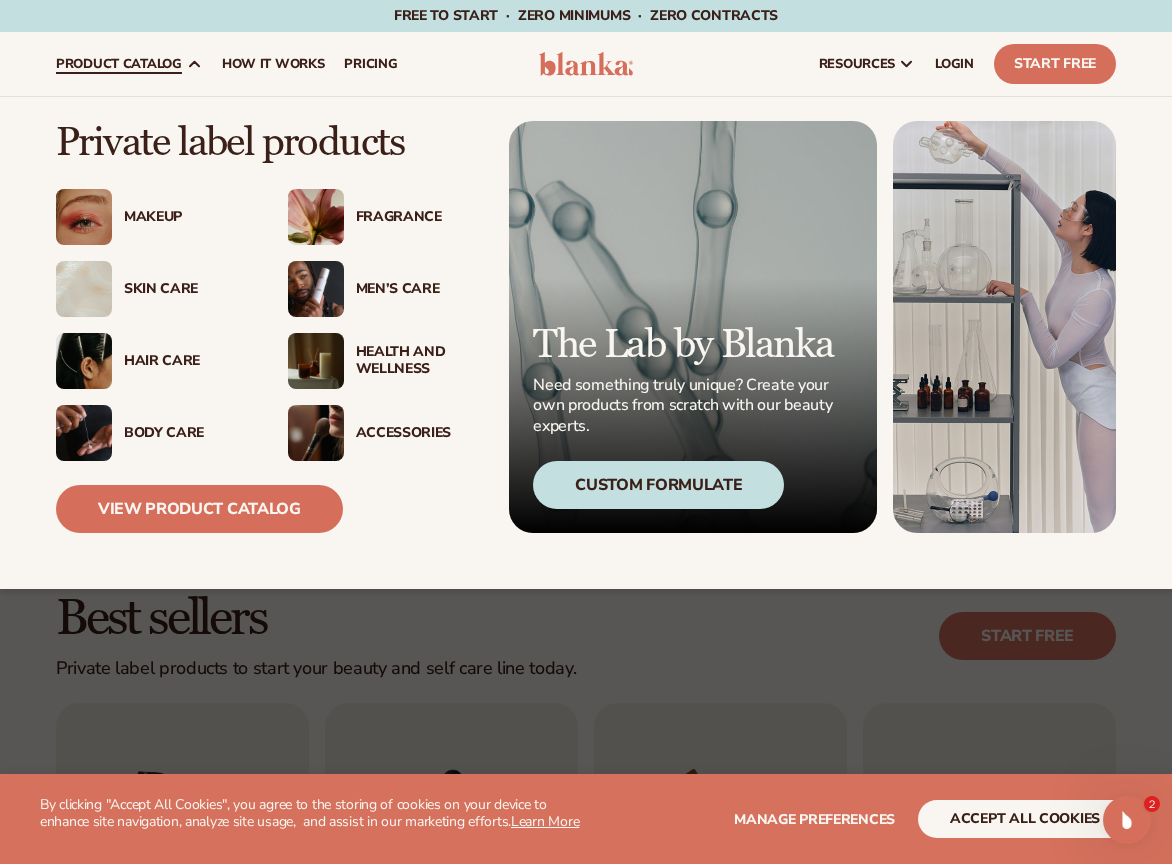 click on "Accessories" at bounding box center (418, 433) 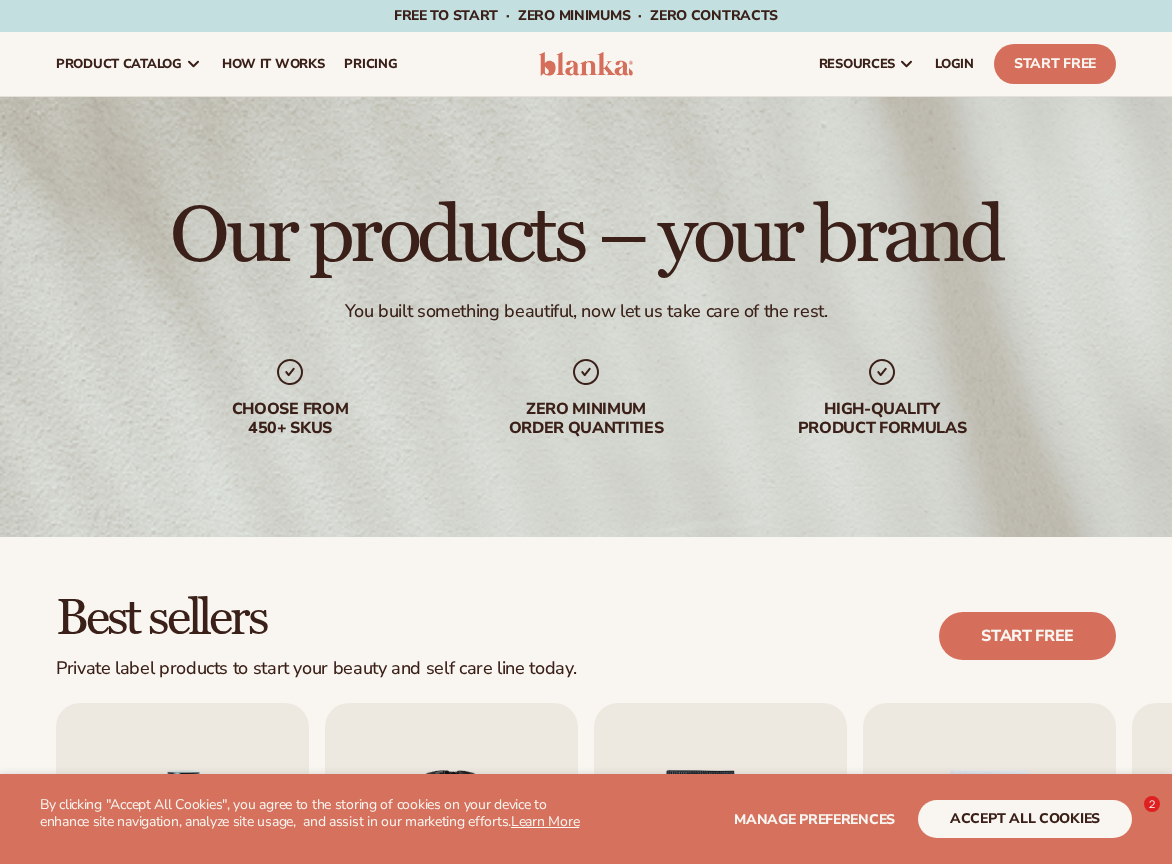 scroll, scrollTop: 218, scrollLeft: 0, axis: vertical 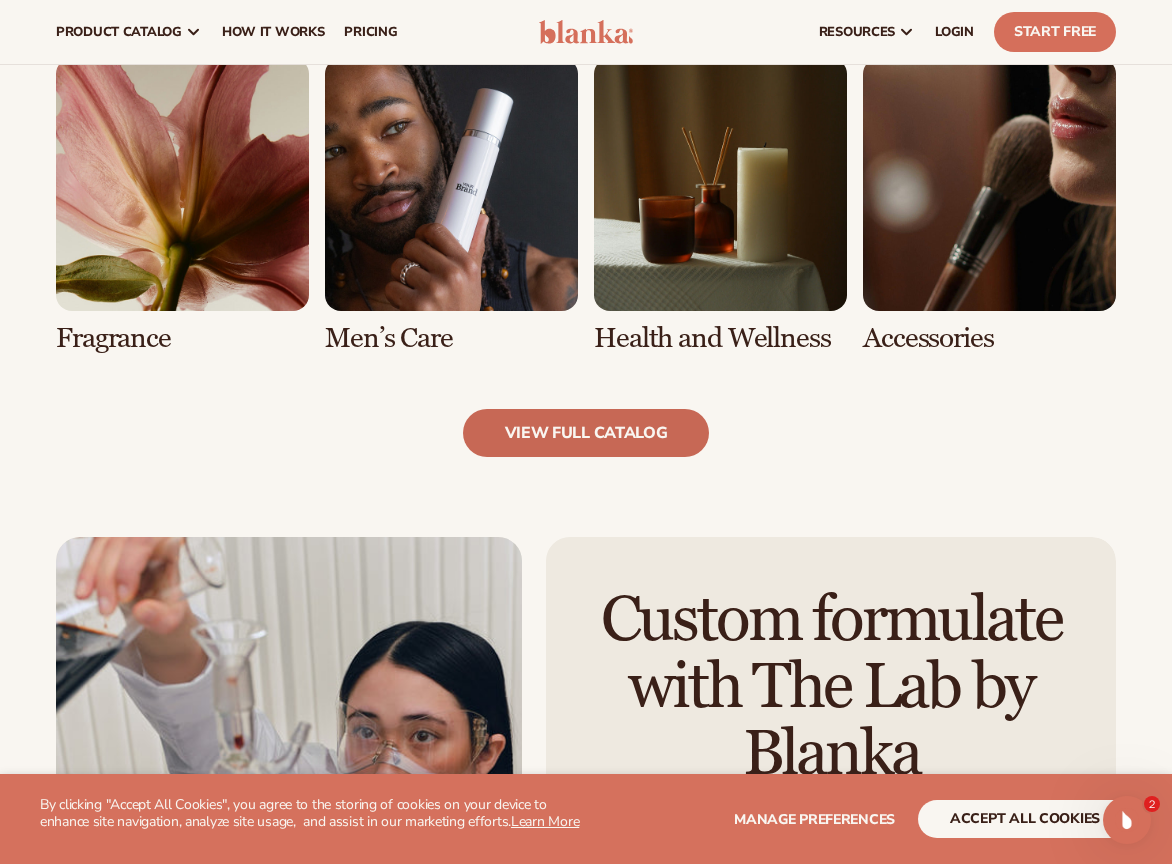 click on "view full catalog" at bounding box center (586, 433) 